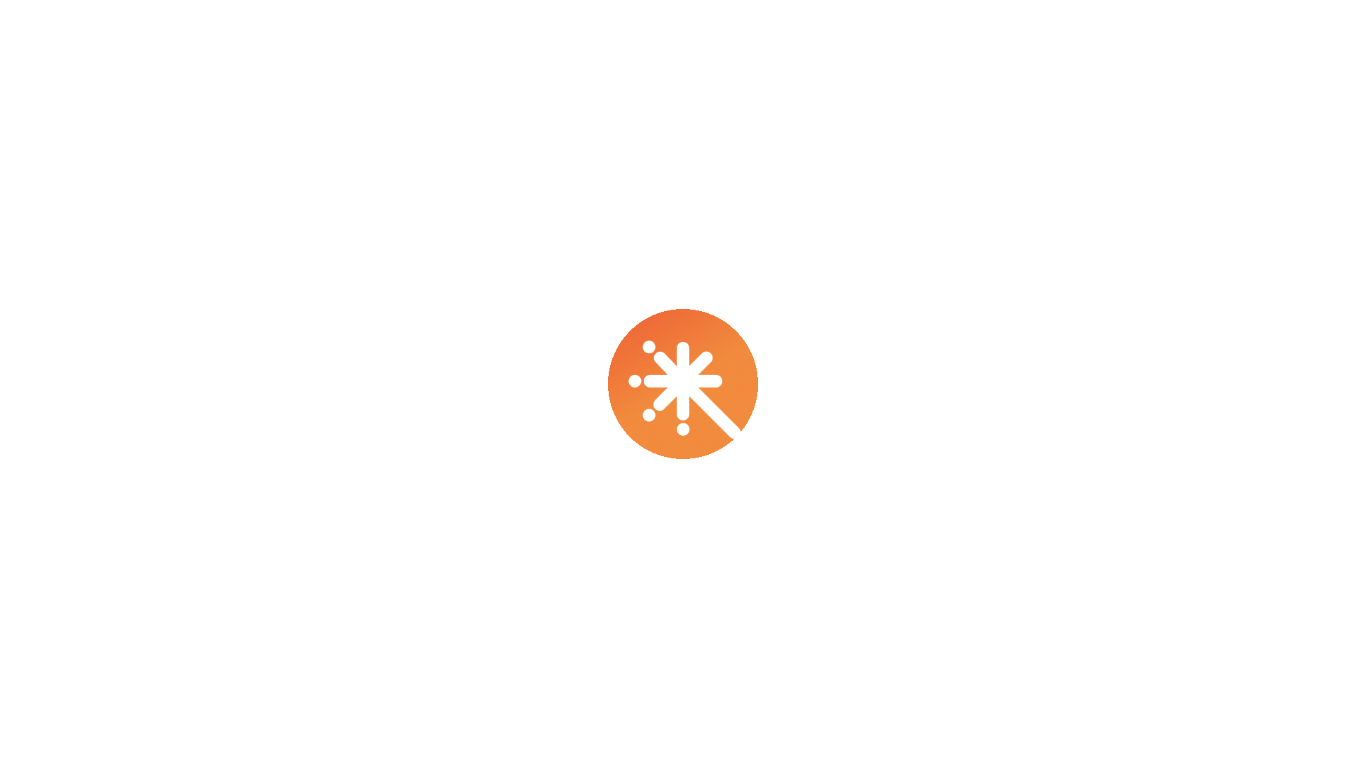 scroll, scrollTop: 0, scrollLeft: 0, axis: both 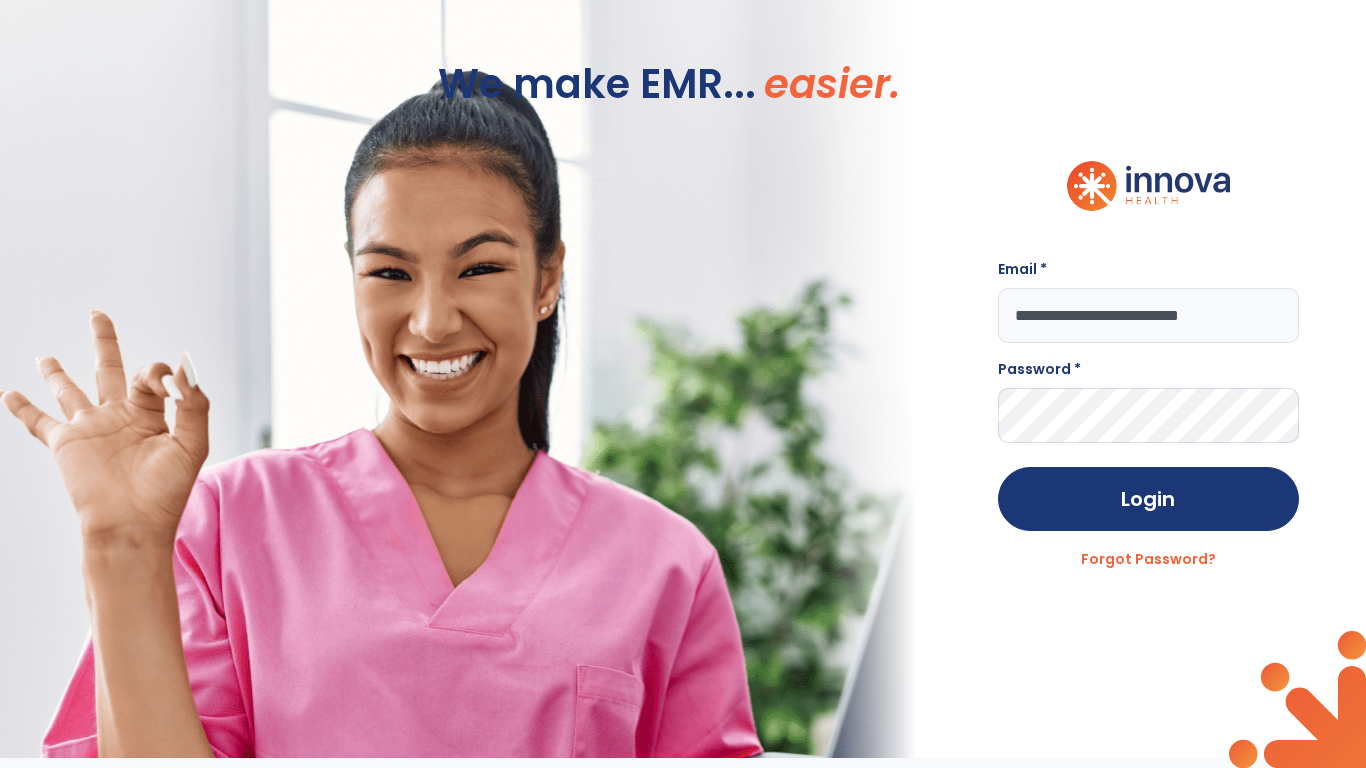 type on "**********" 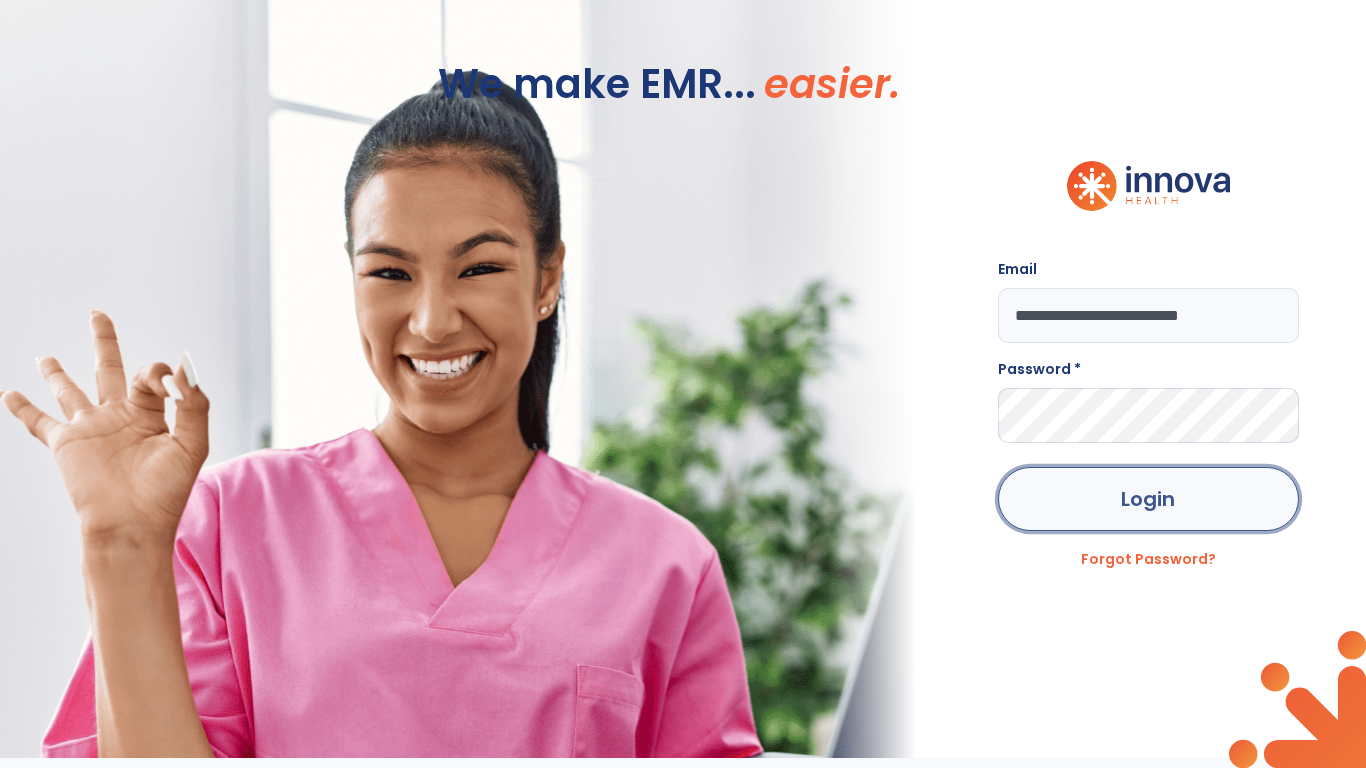 click on "Login" 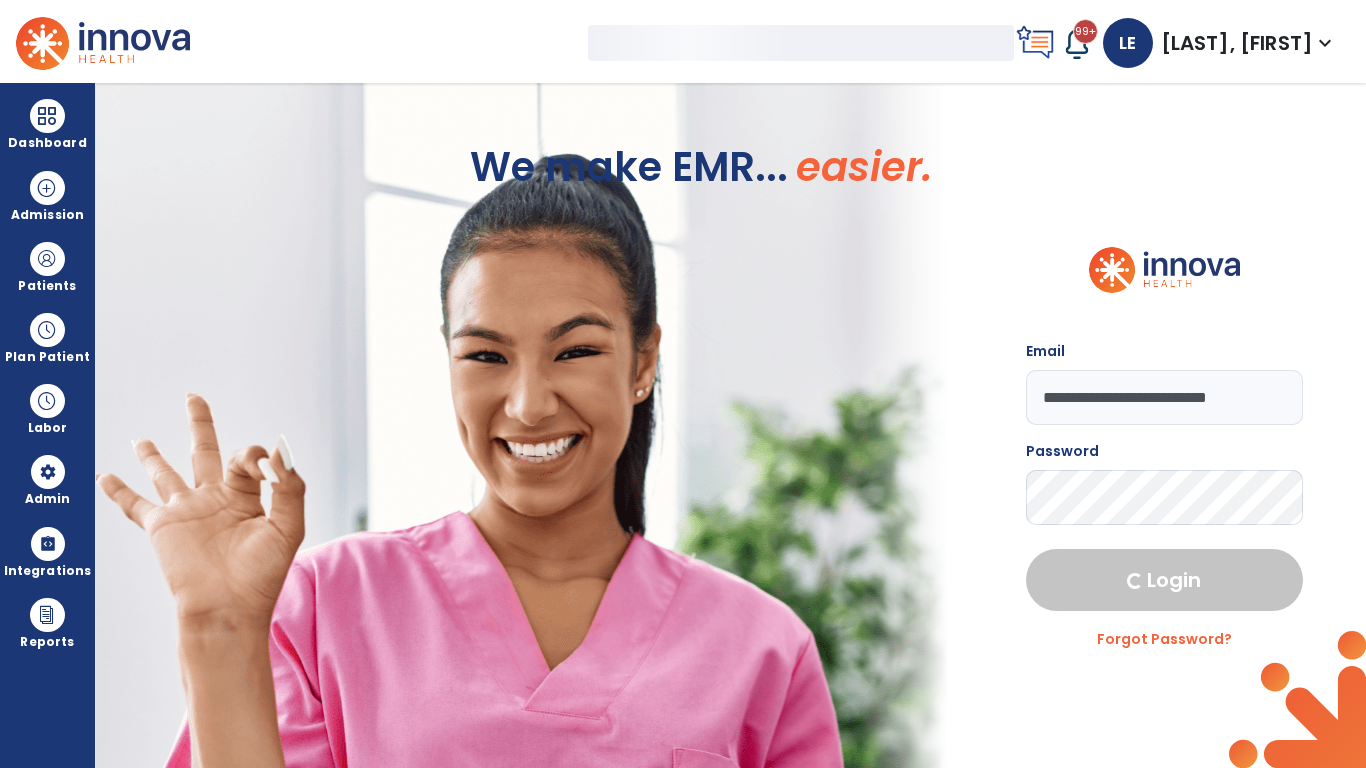 select on "***" 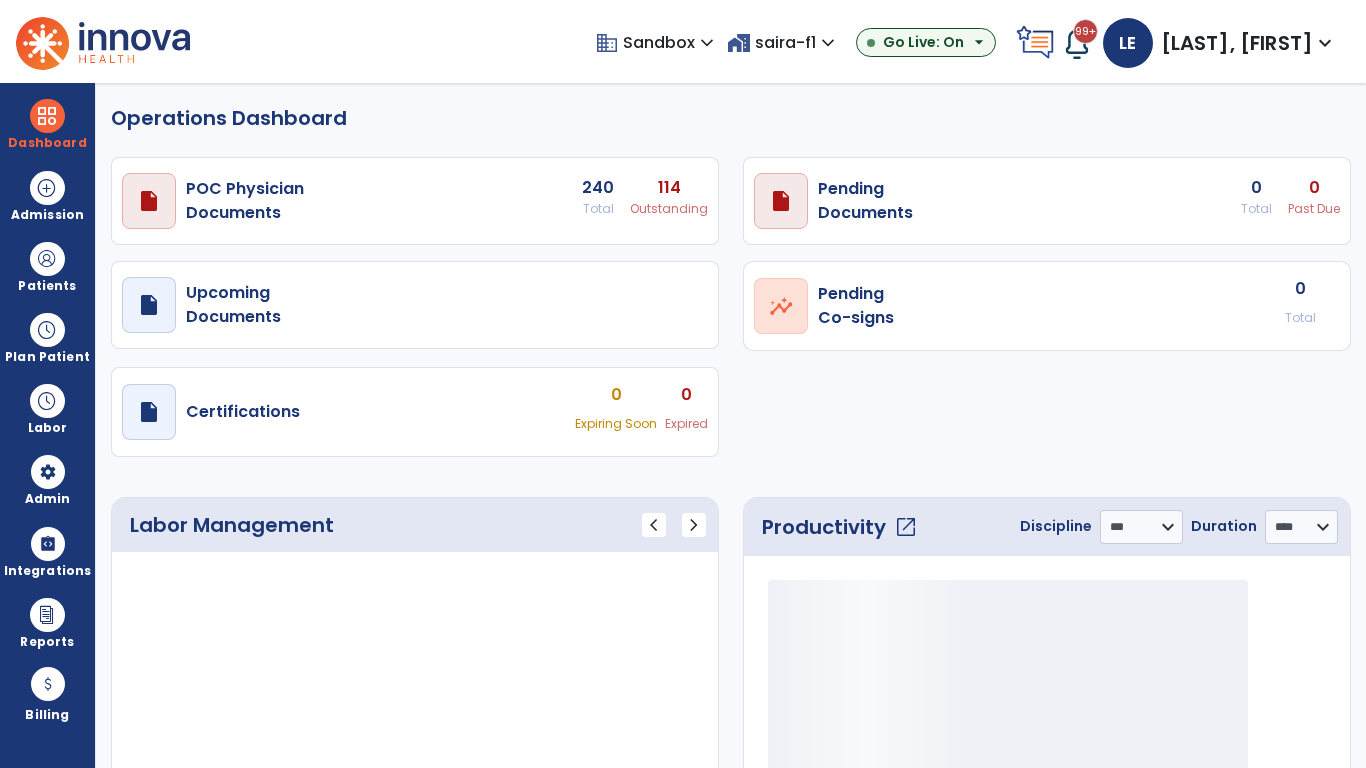 select on "***" 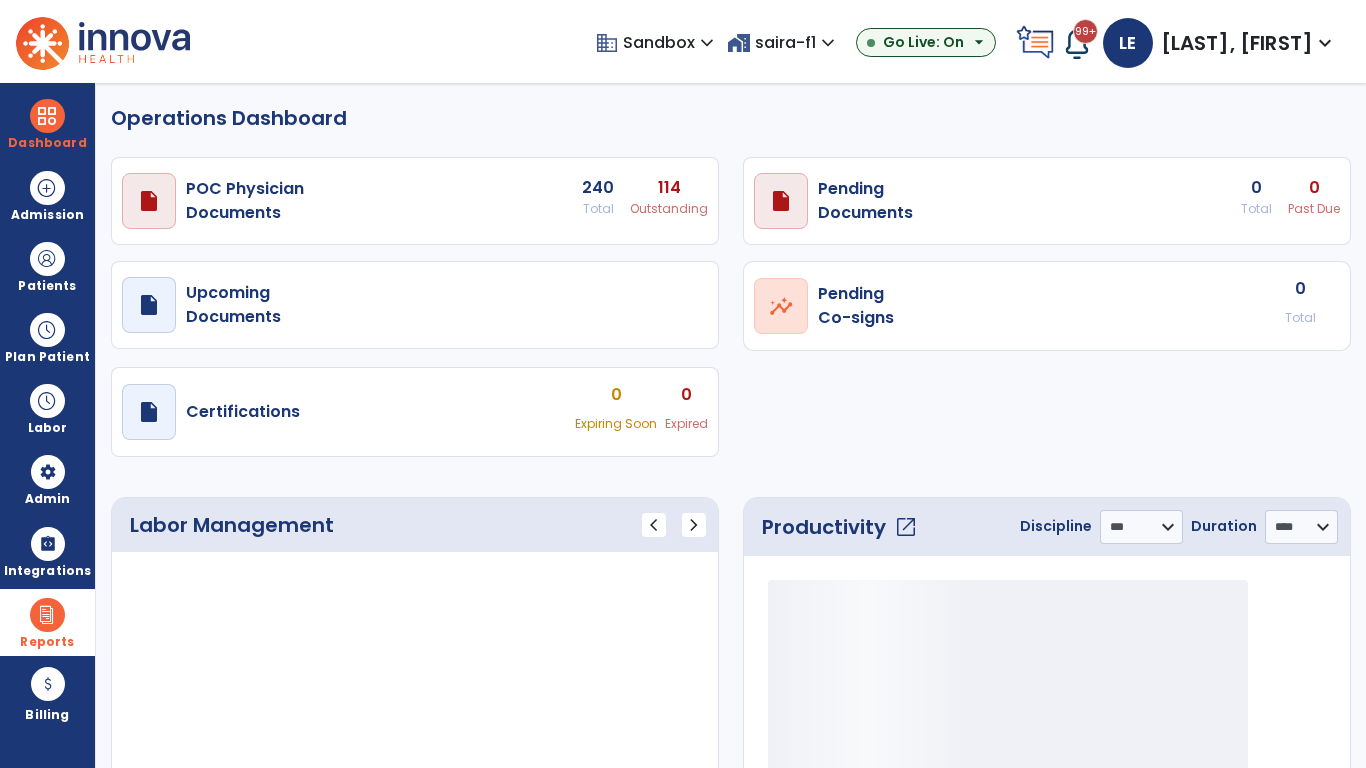 click at bounding box center (47, 615) 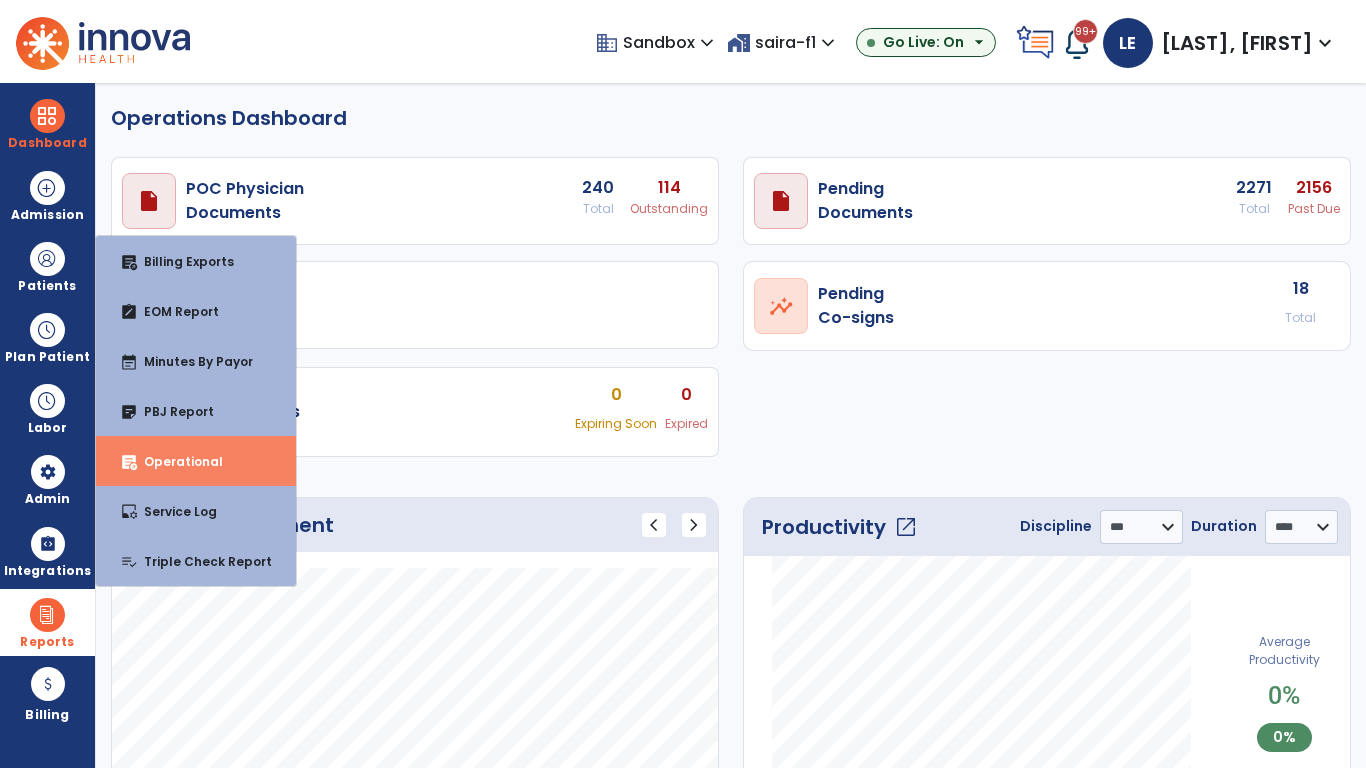 click on "Operational" at bounding box center (175, 461) 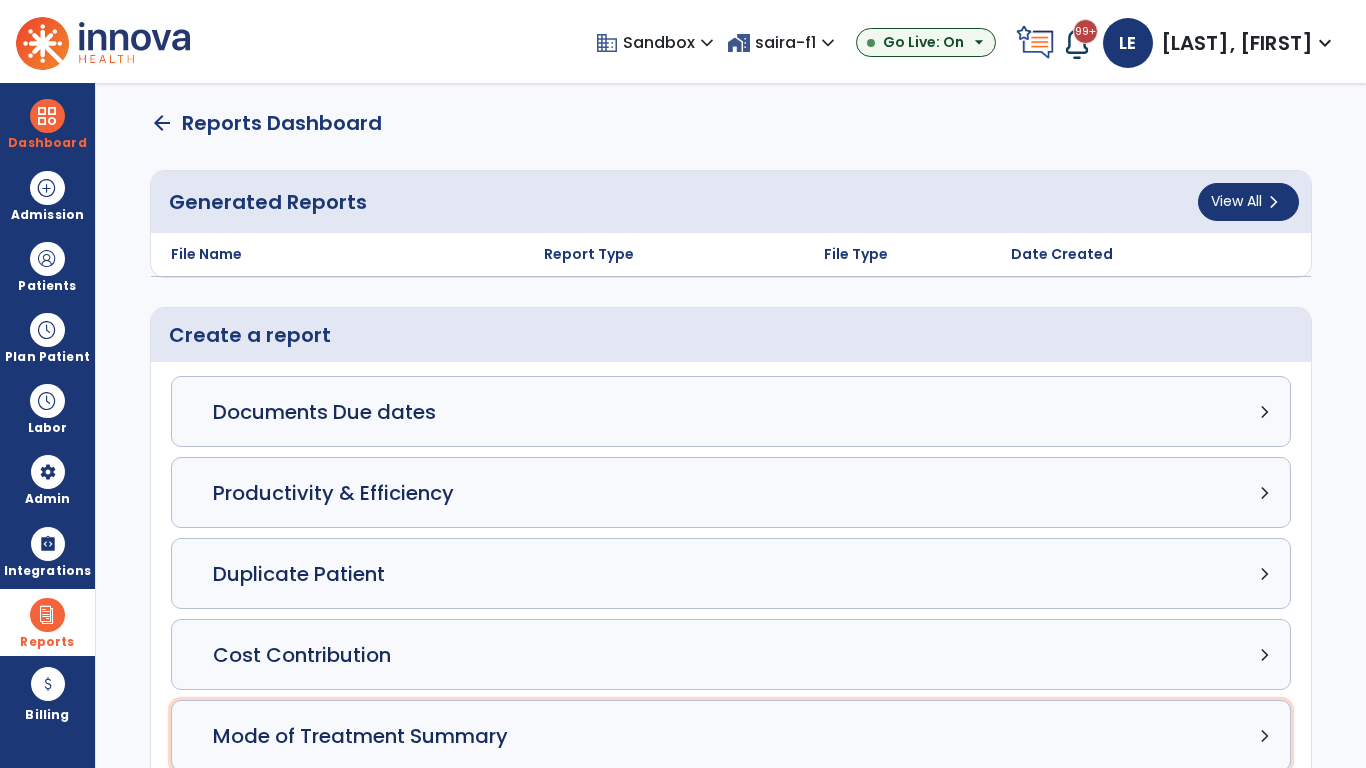 click on "Mode of Treatment Summary chevron_right" 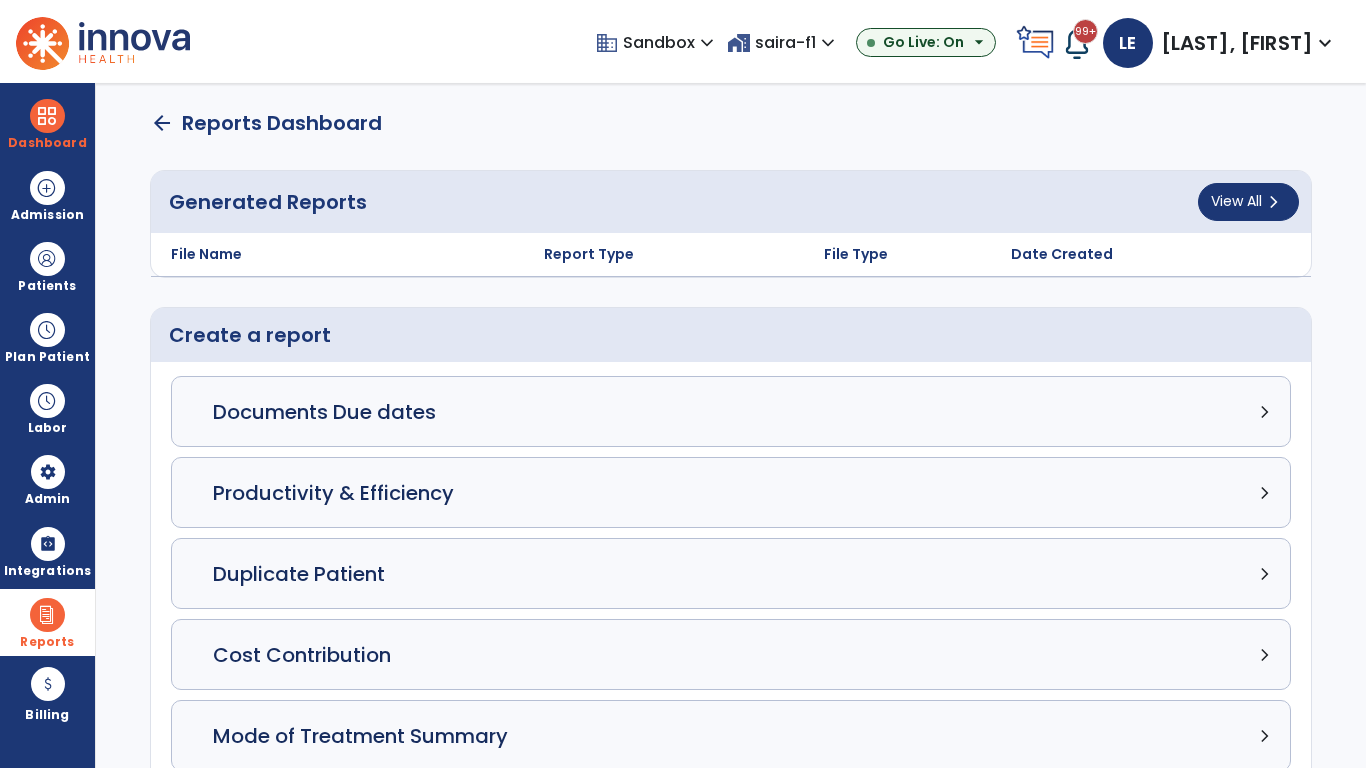 select on "*****" 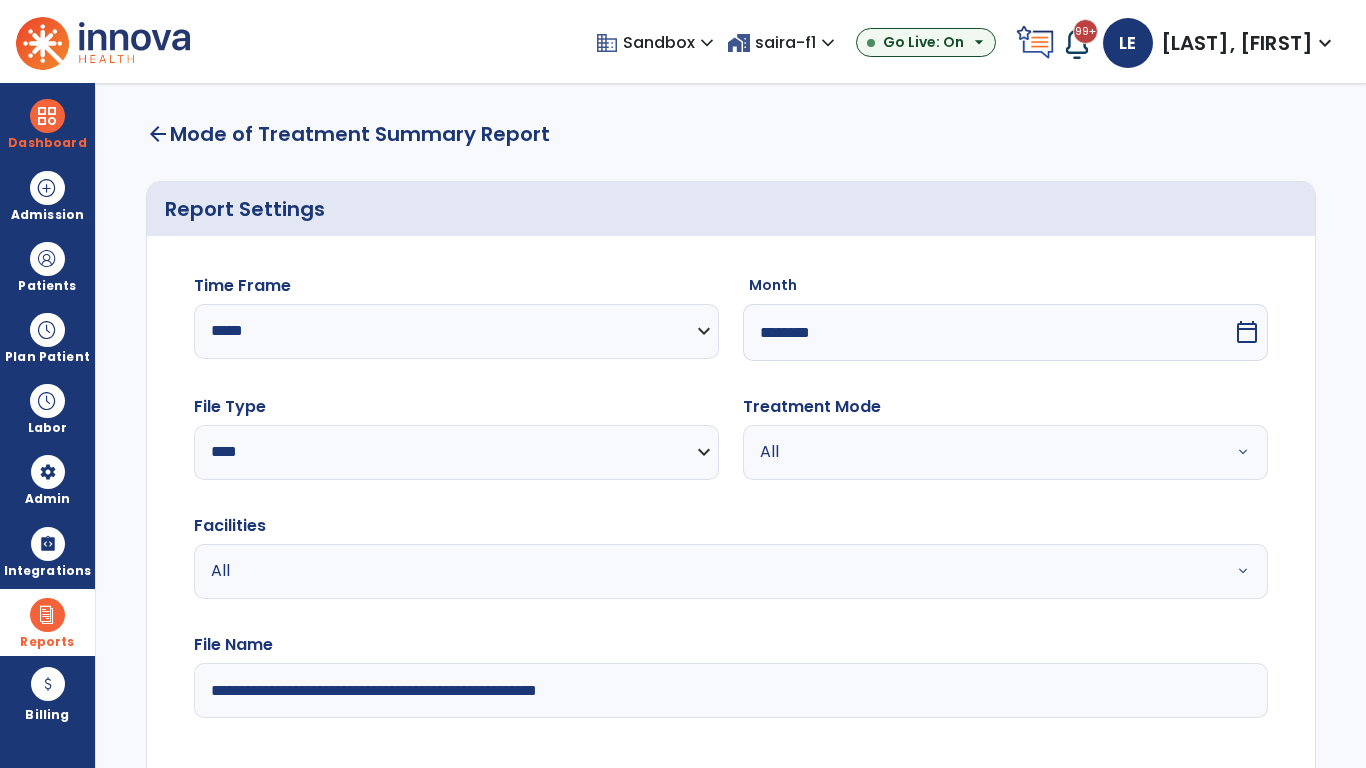 scroll, scrollTop: 3, scrollLeft: 0, axis: vertical 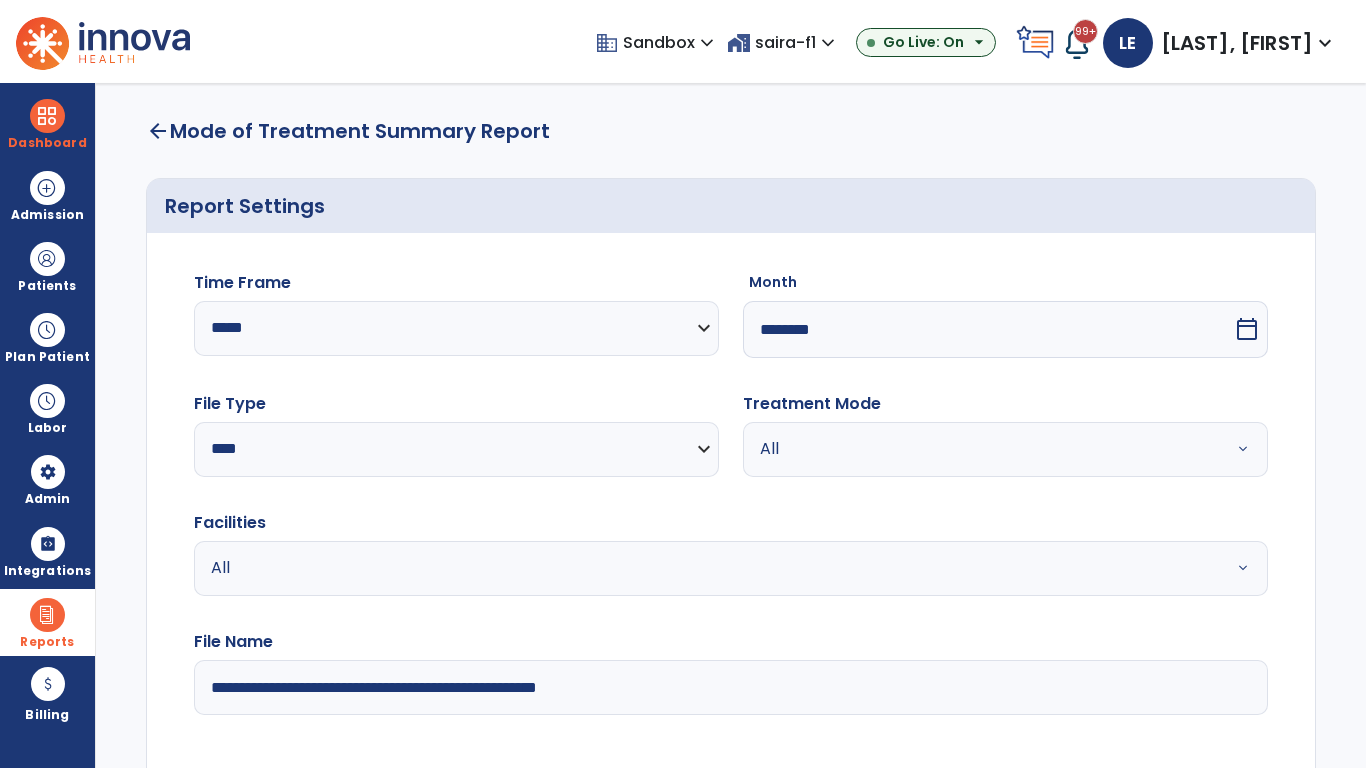 select on "*****" 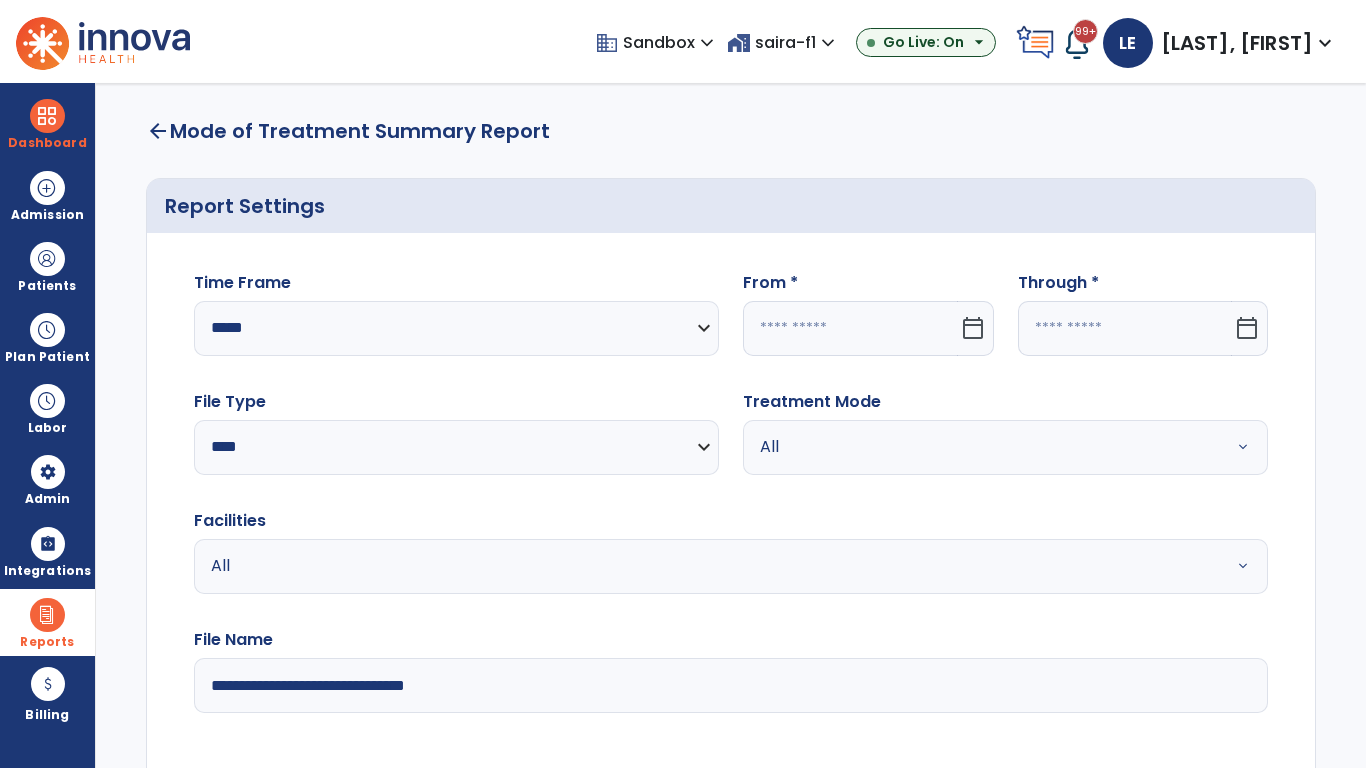 click 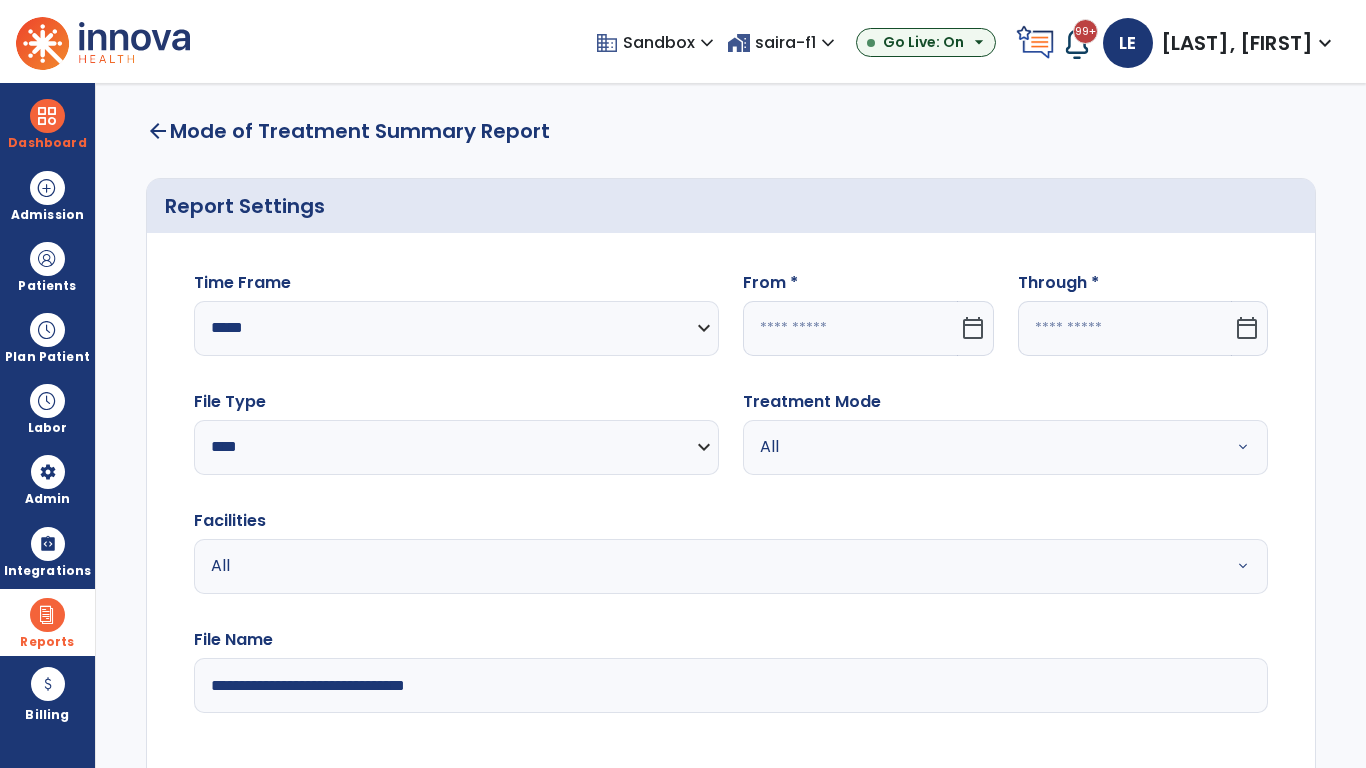 select on "*" 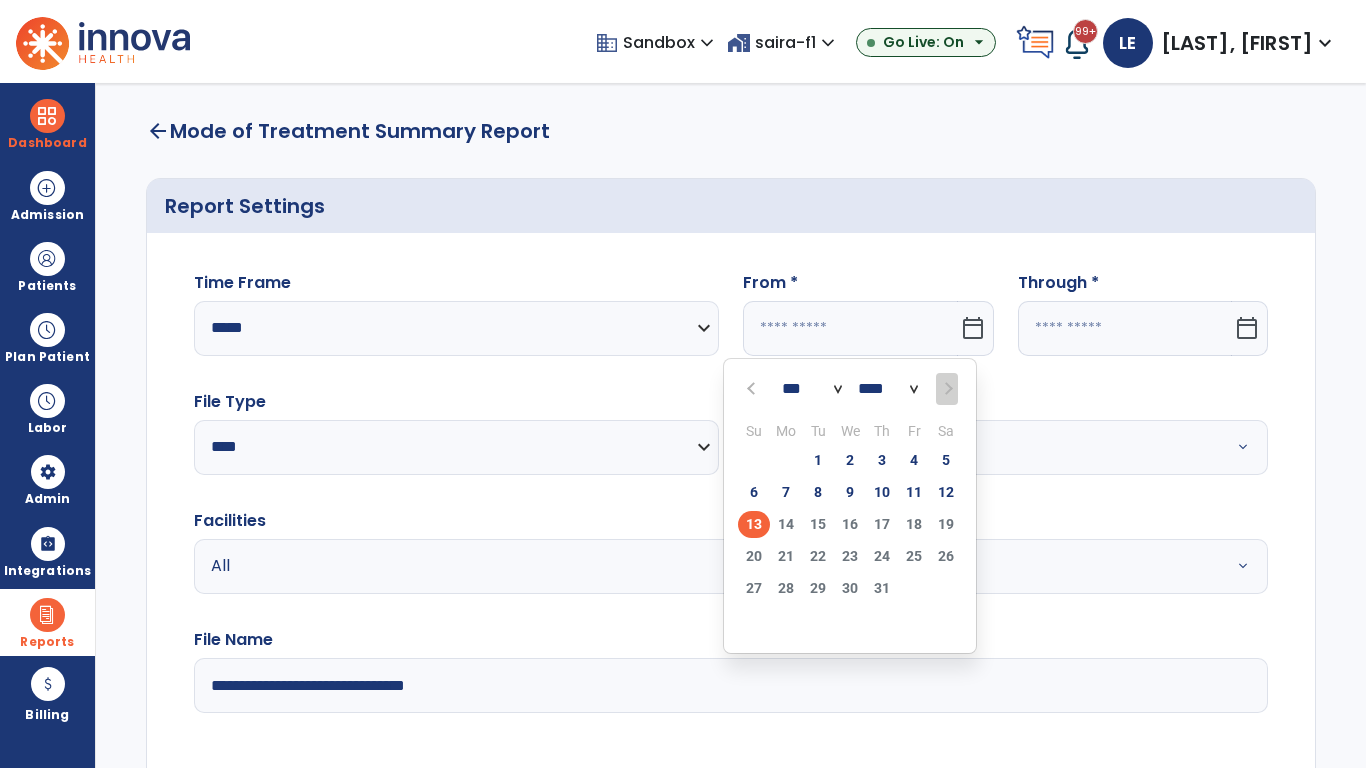 select on "****" 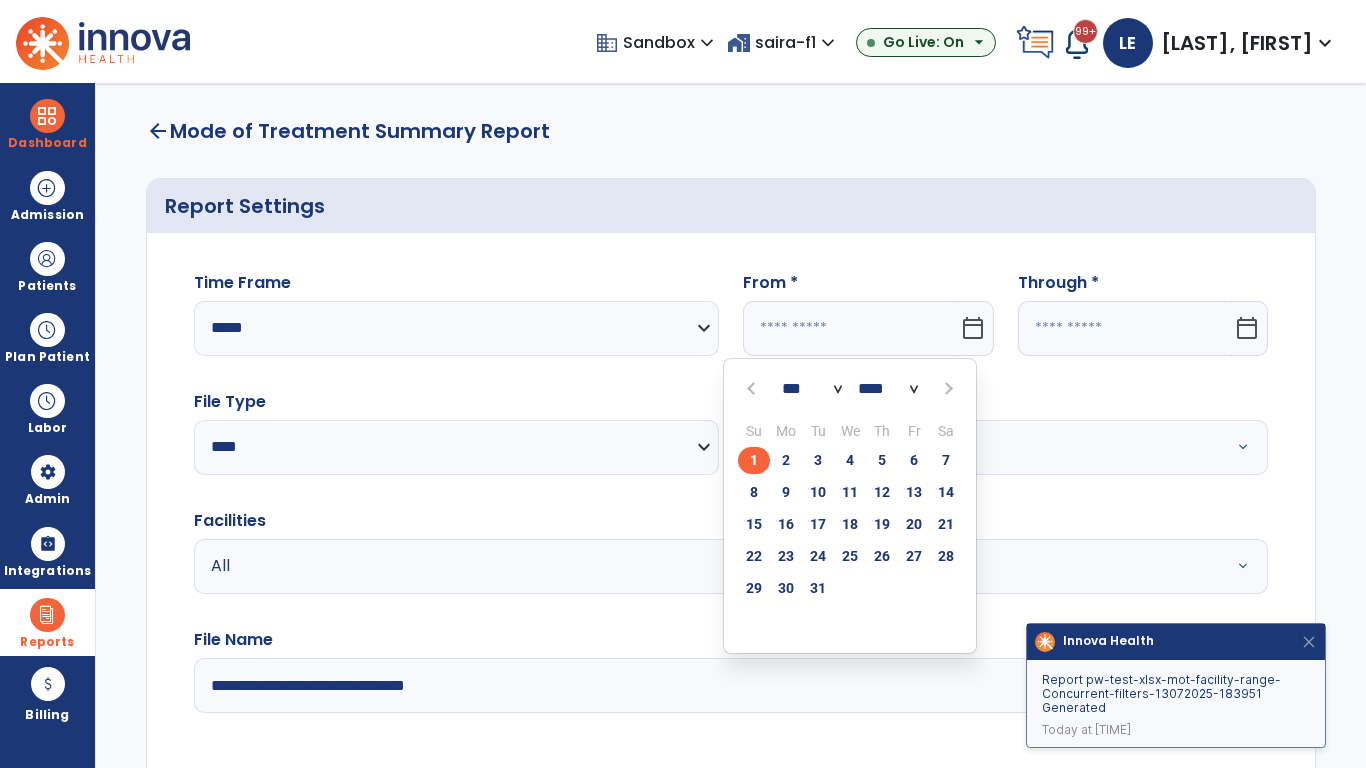 click on "1" 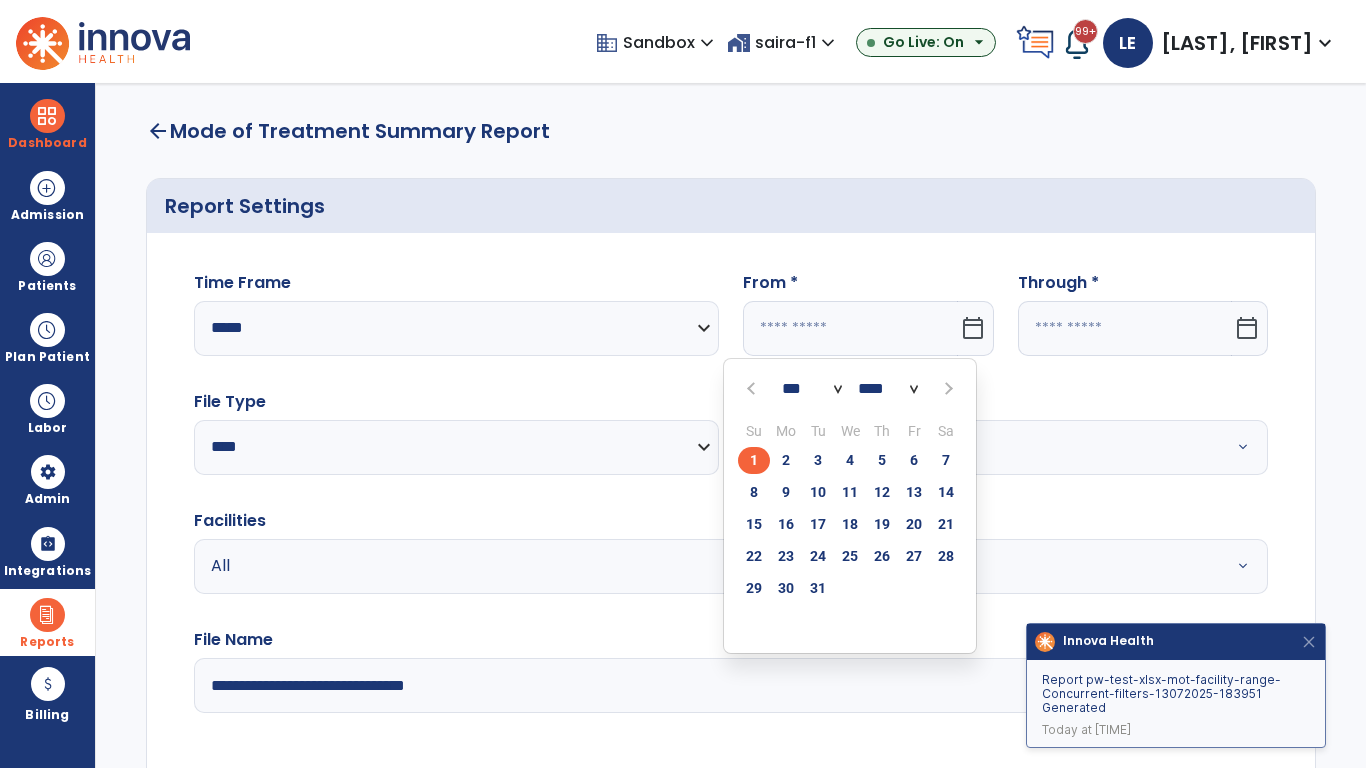 type on "**********" 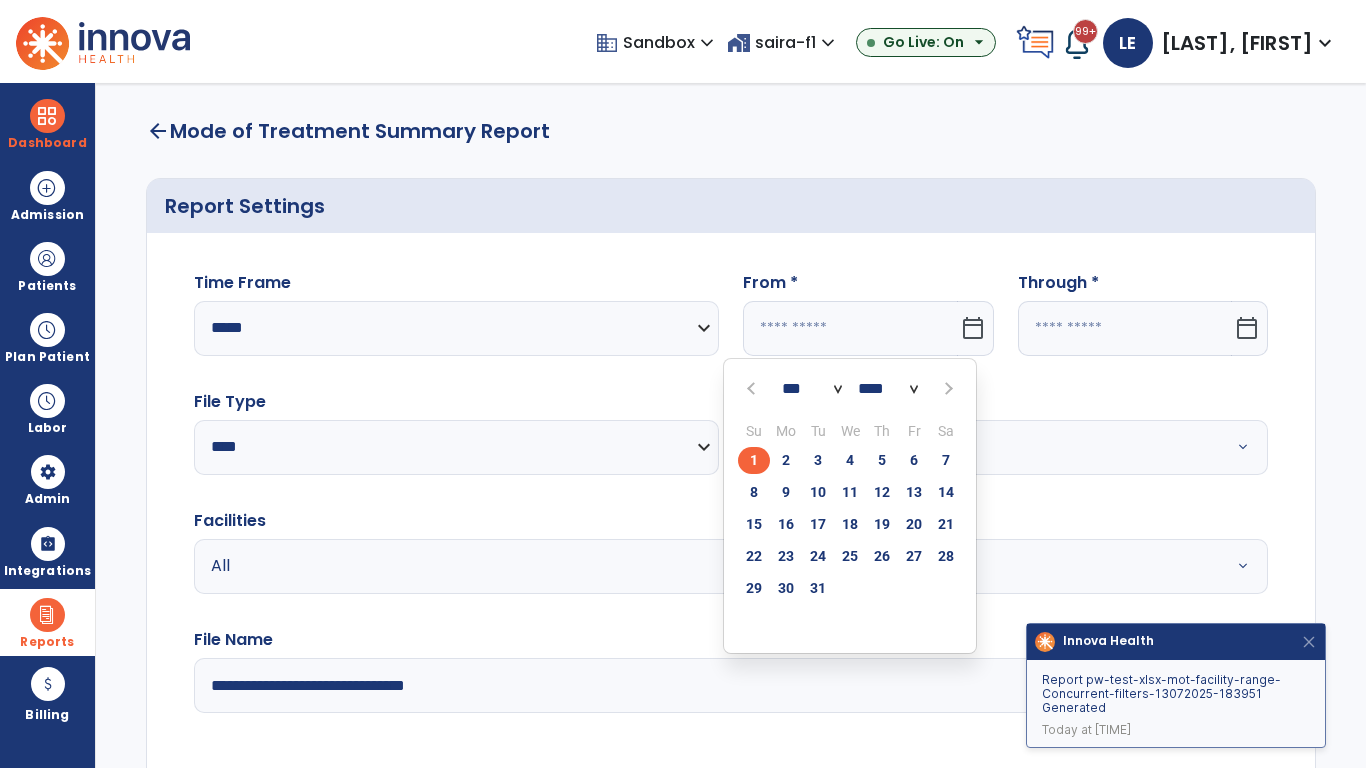 type on "*********" 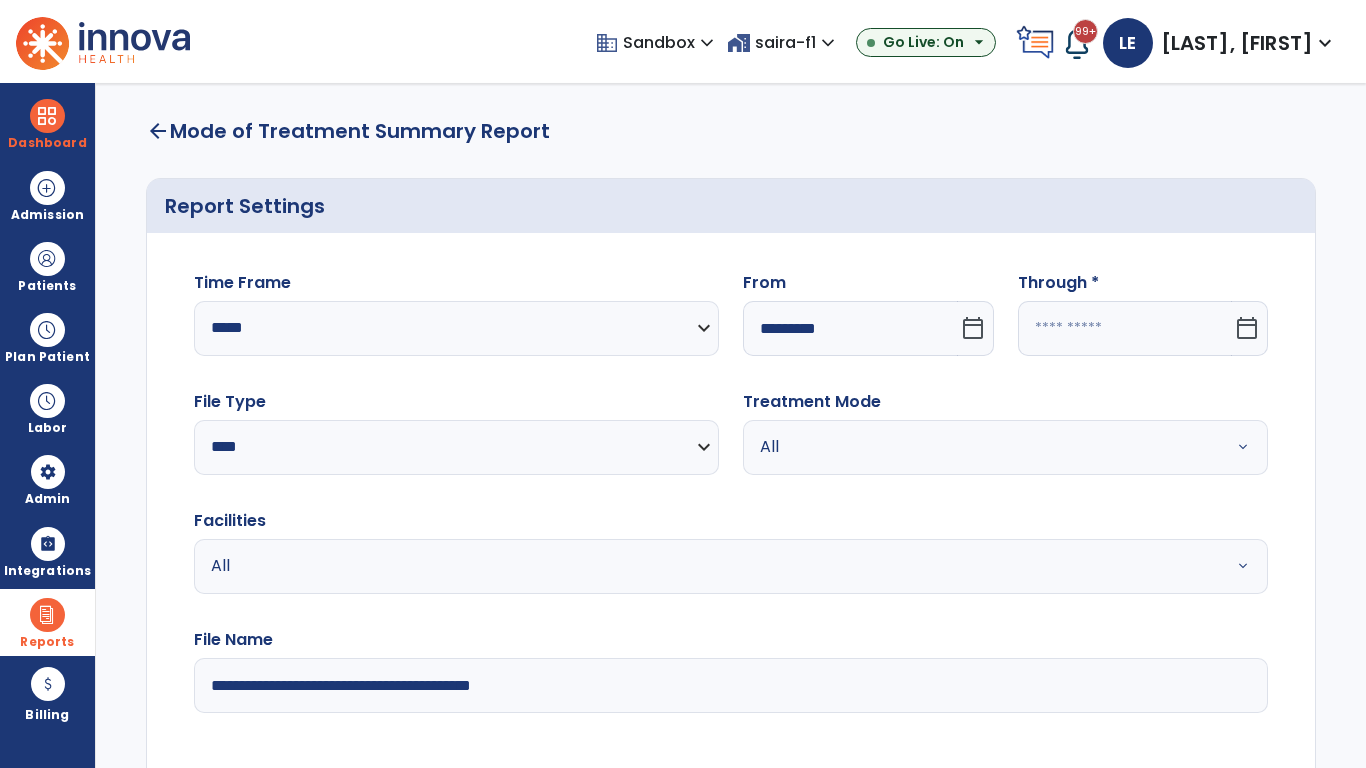 click 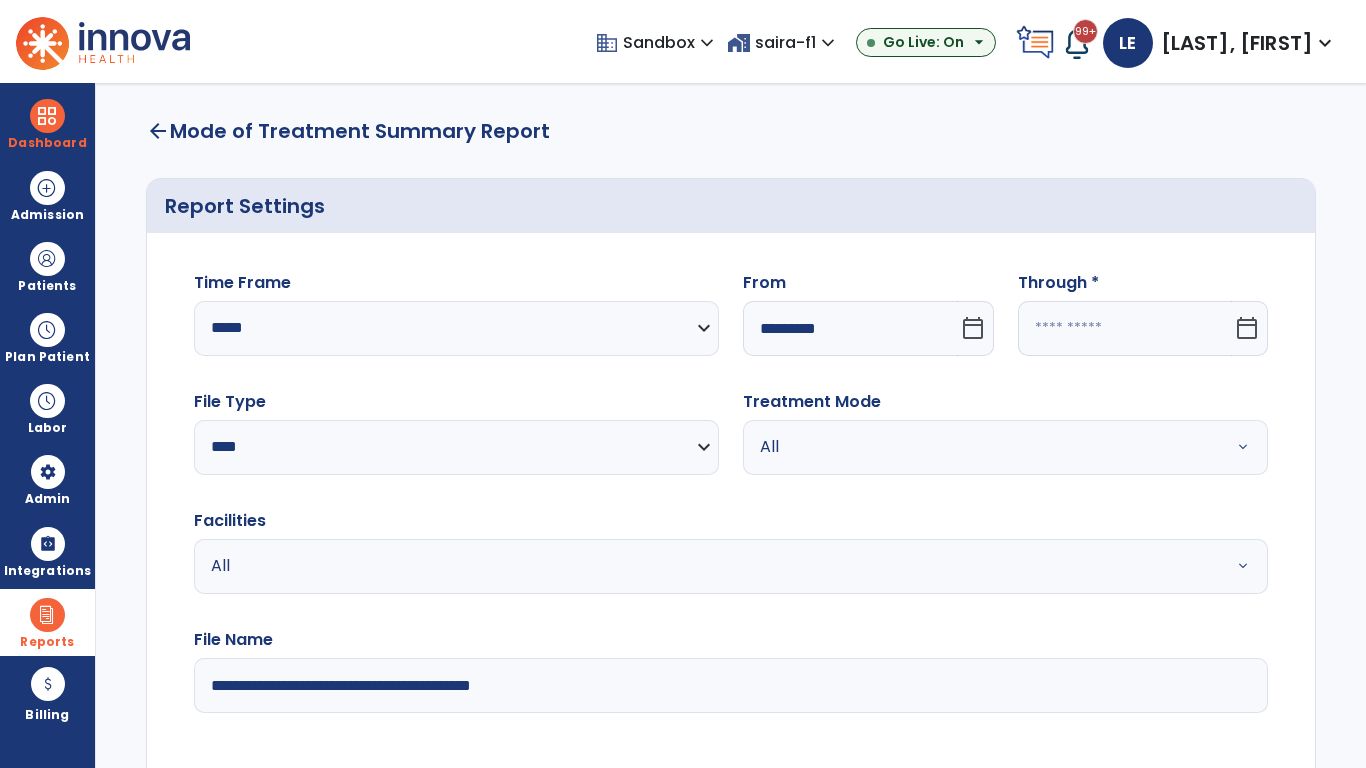 select on "*" 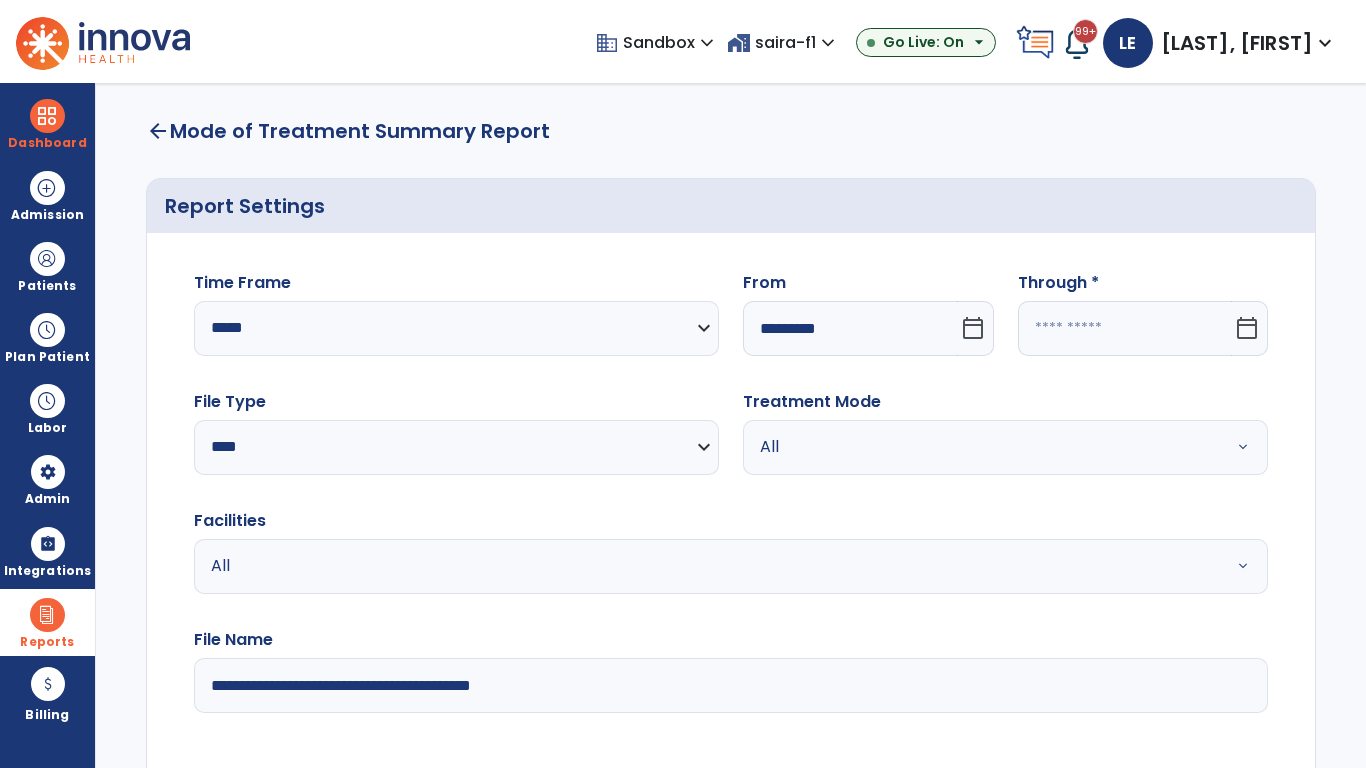 select on "****" 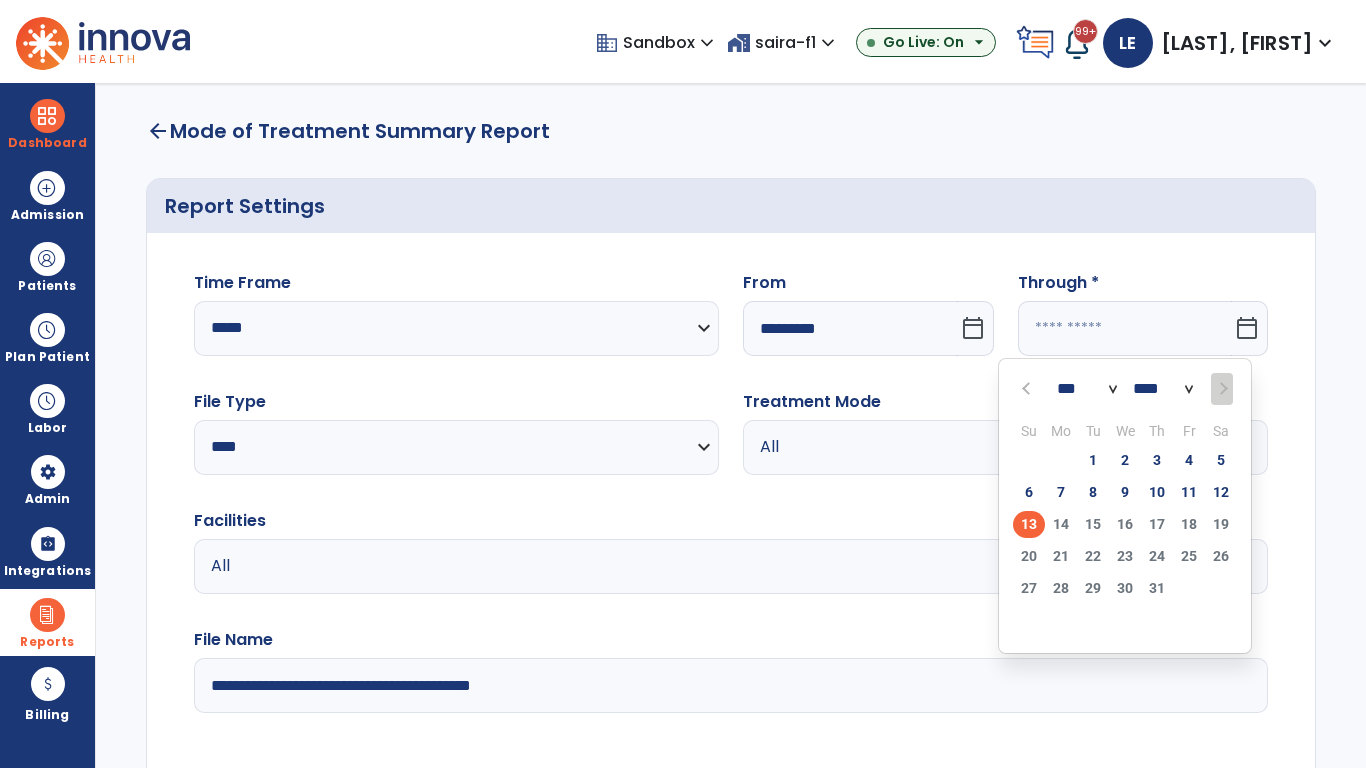 select on "*" 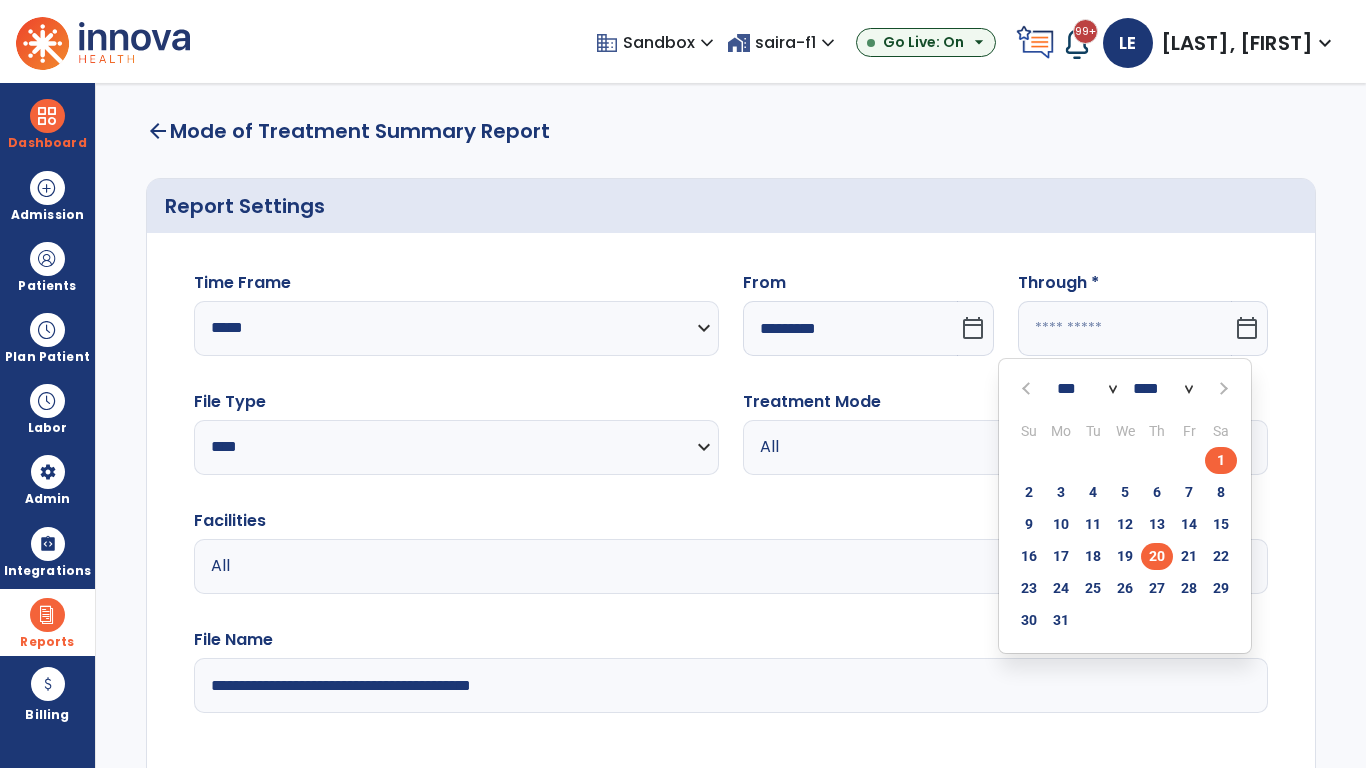 click on "20" 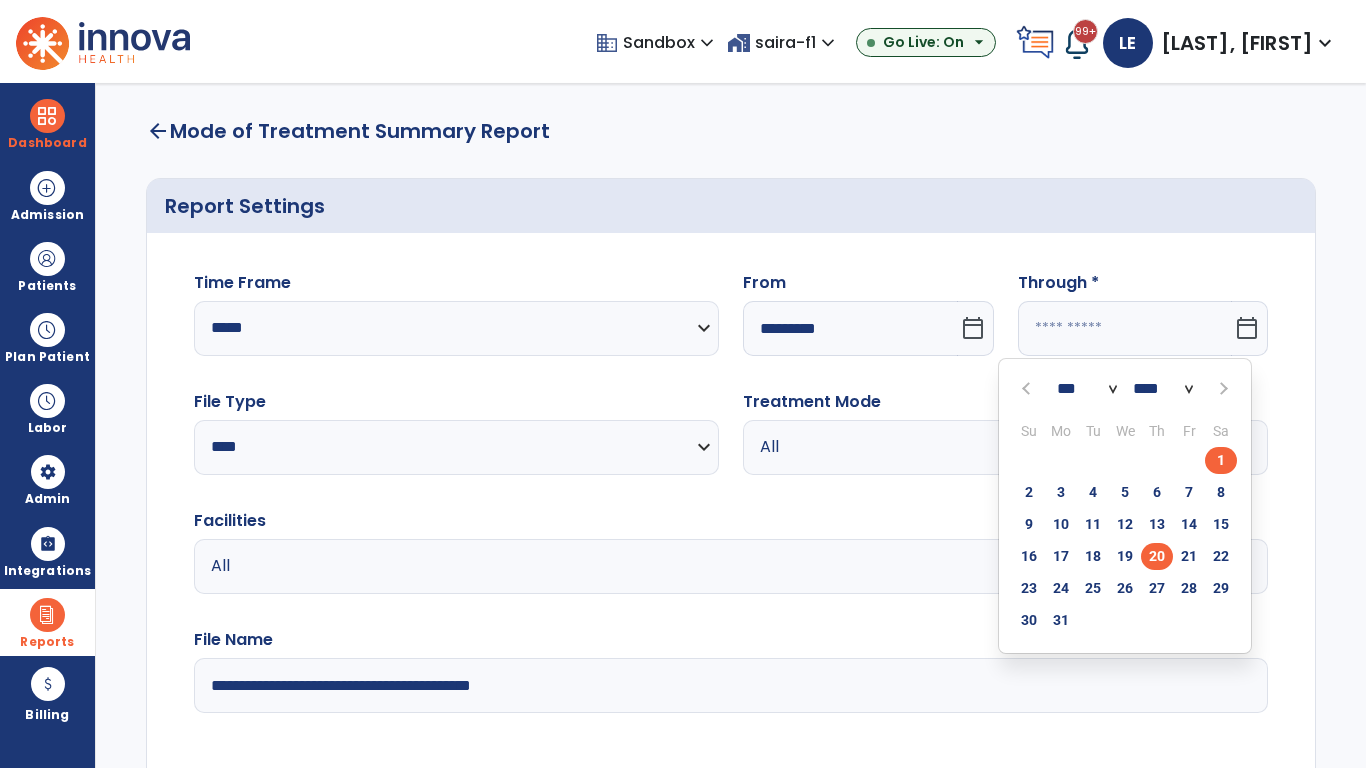 type on "**********" 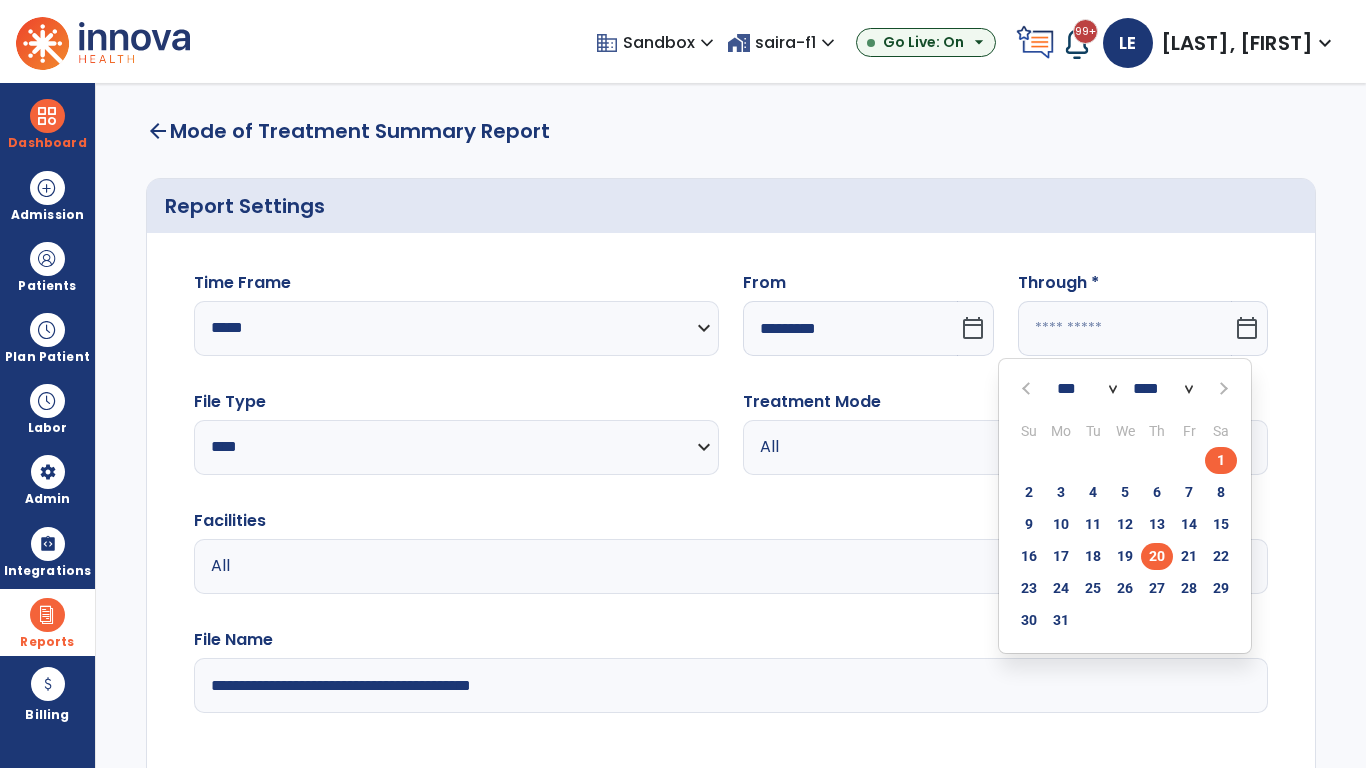 type on "*********" 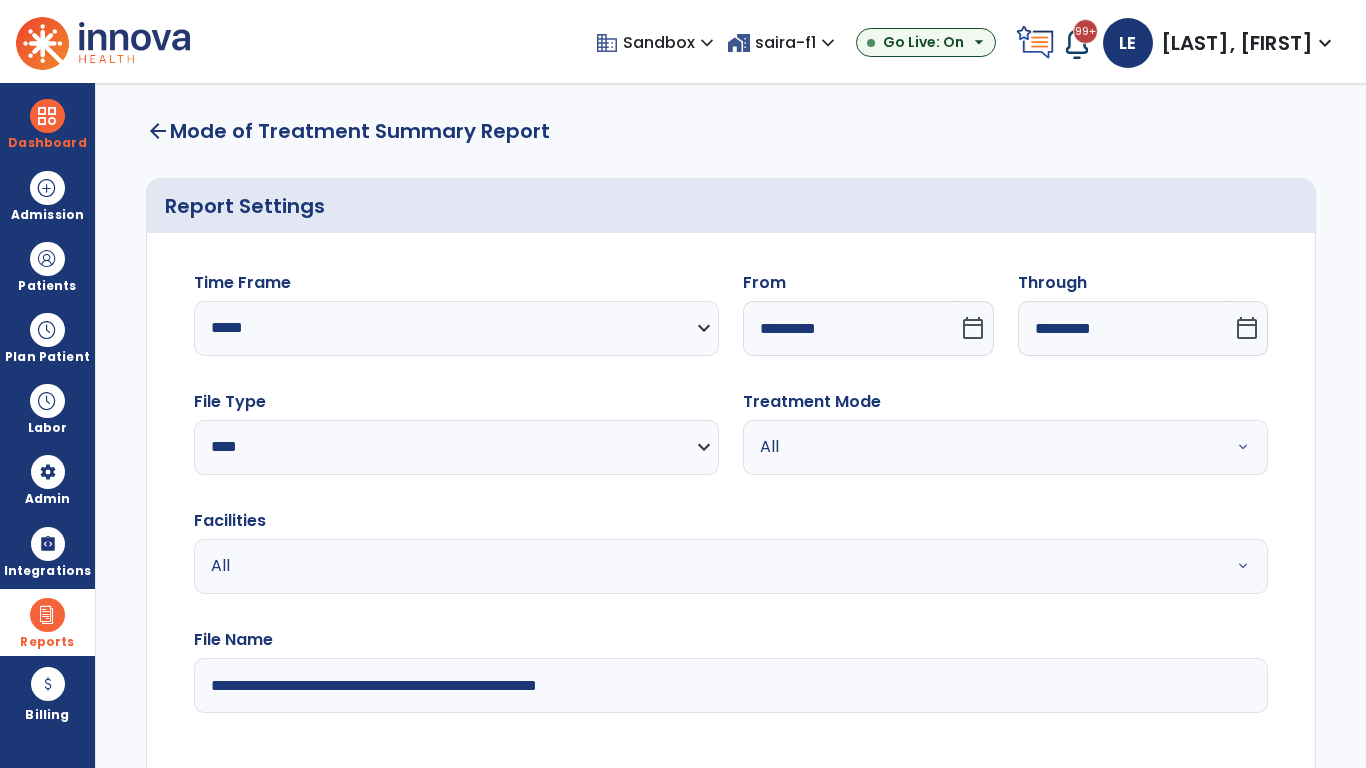 click on "All" at bounding box center [981, 447] 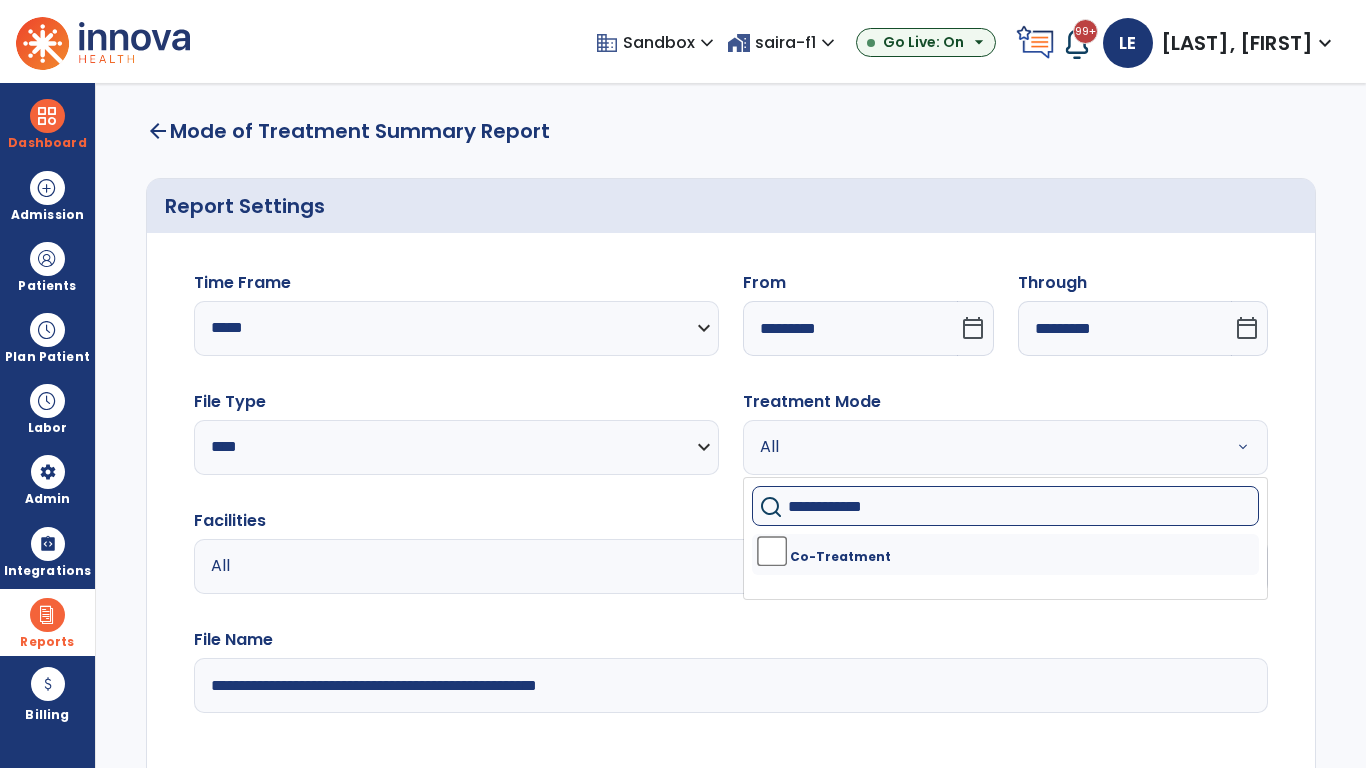 type on "**********" 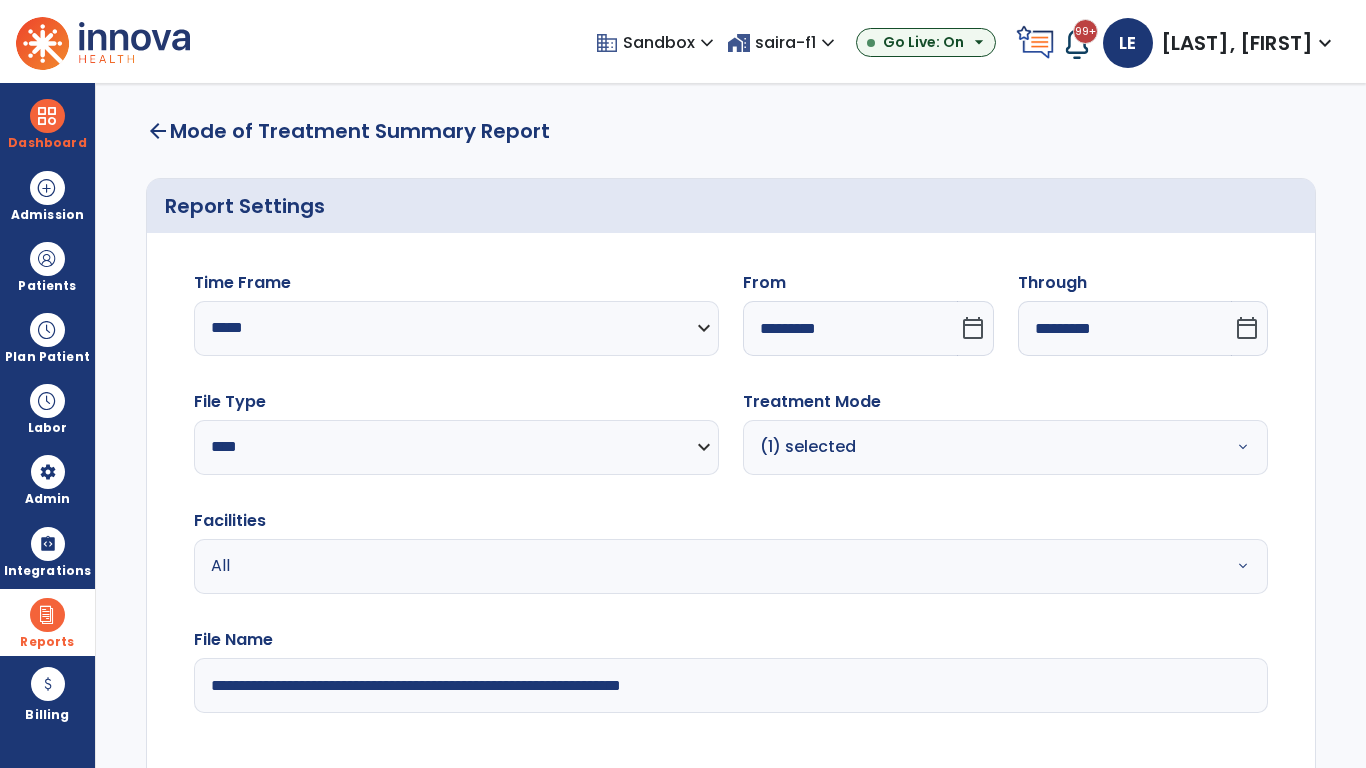 type on "**********" 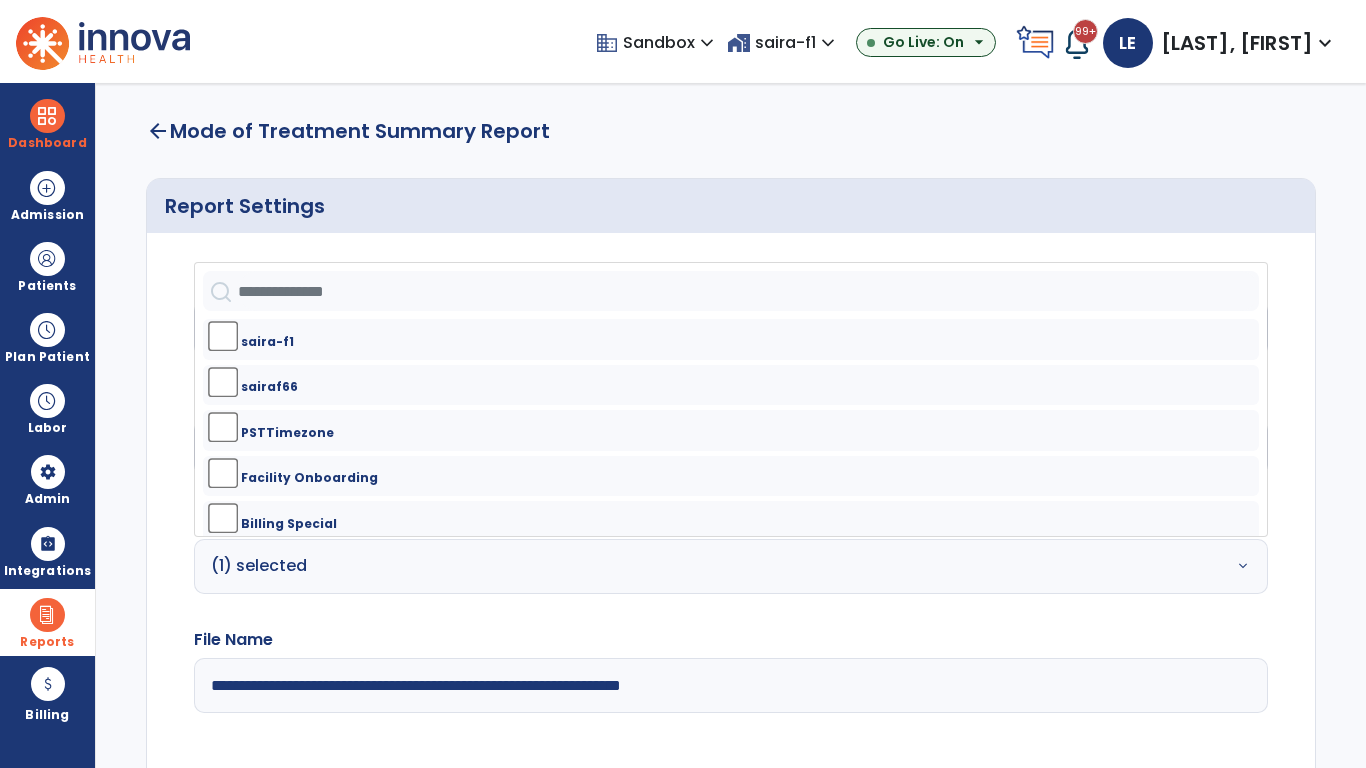 click on "Generate Report" 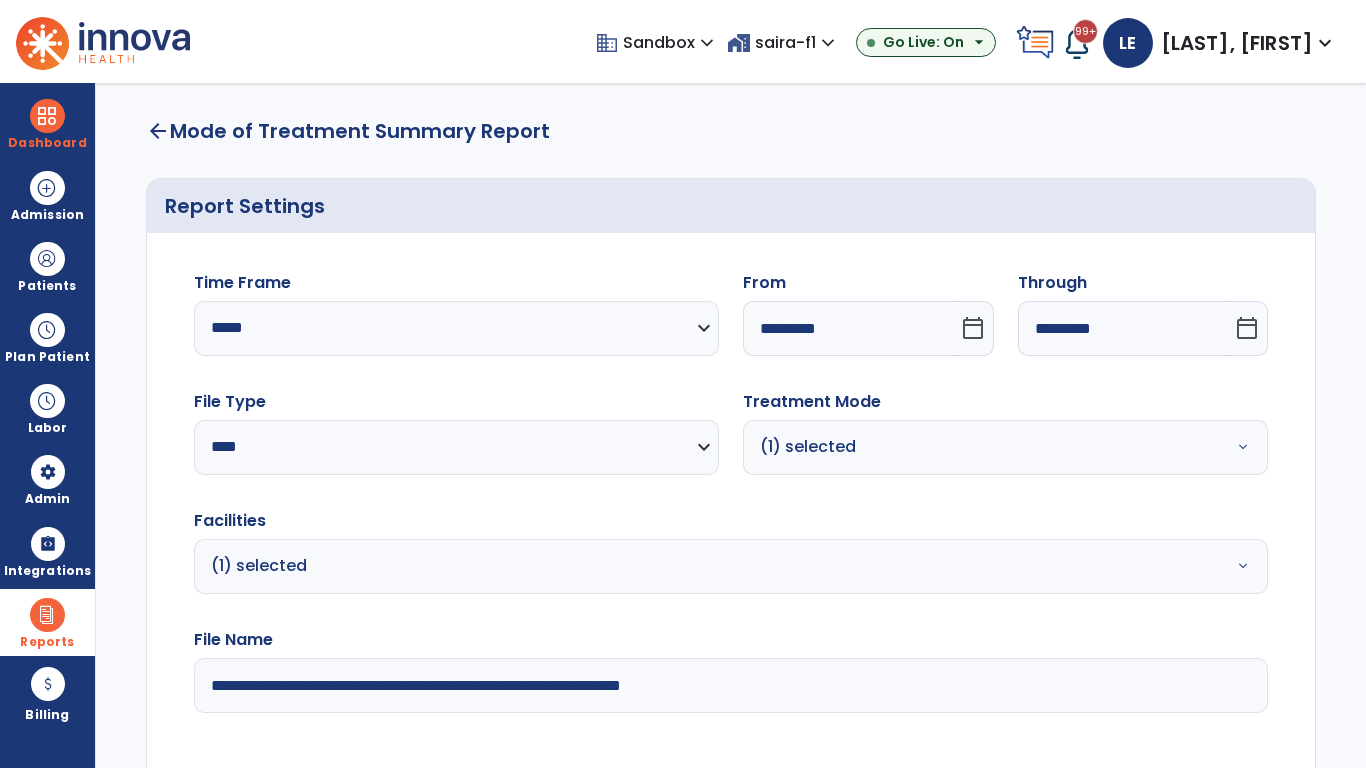 scroll, scrollTop: 145, scrollLeft: 0, axis: vertical 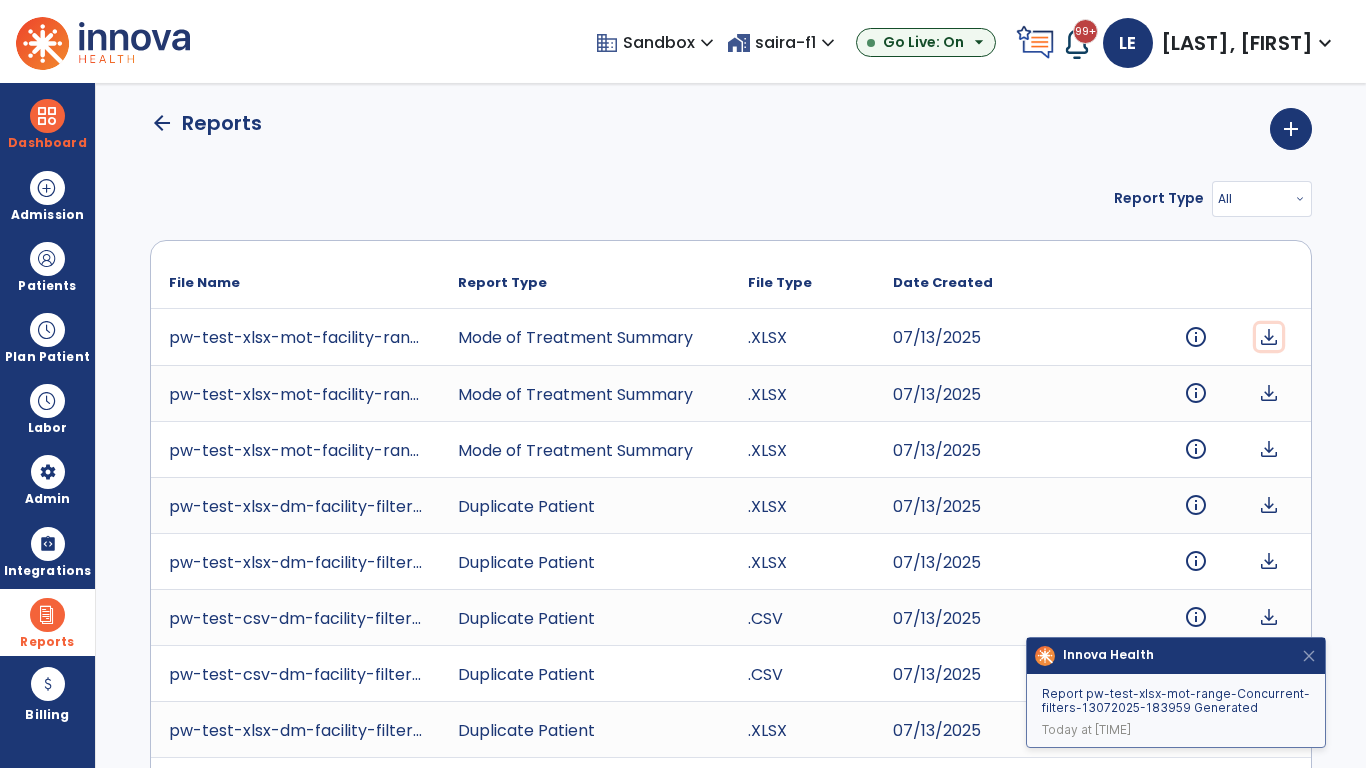 click on "download" 